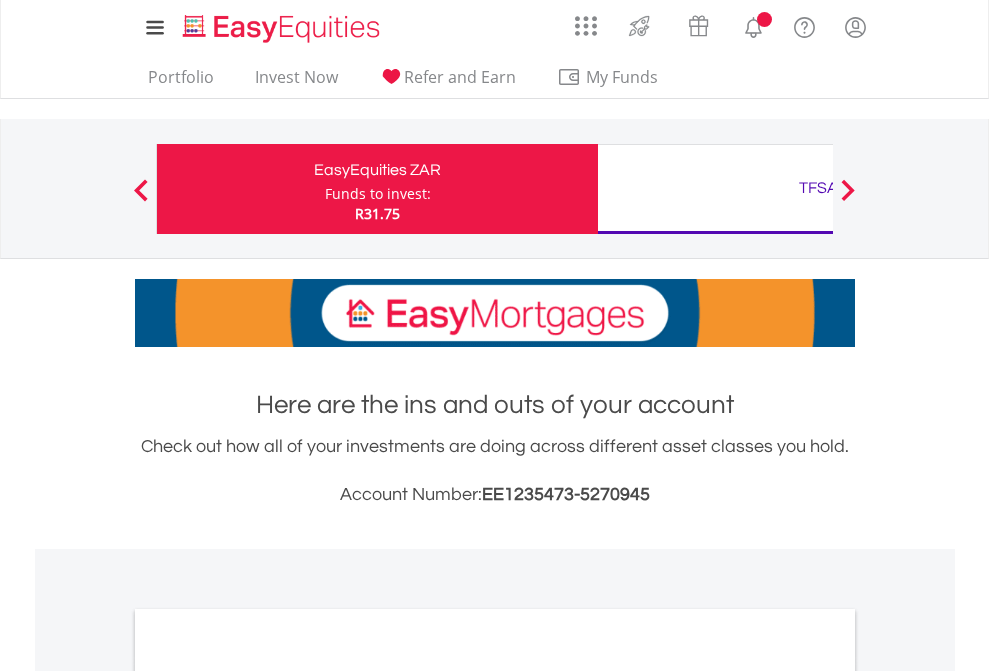scroll, scrollTop: 0, scrollLeft: 0, axis: both 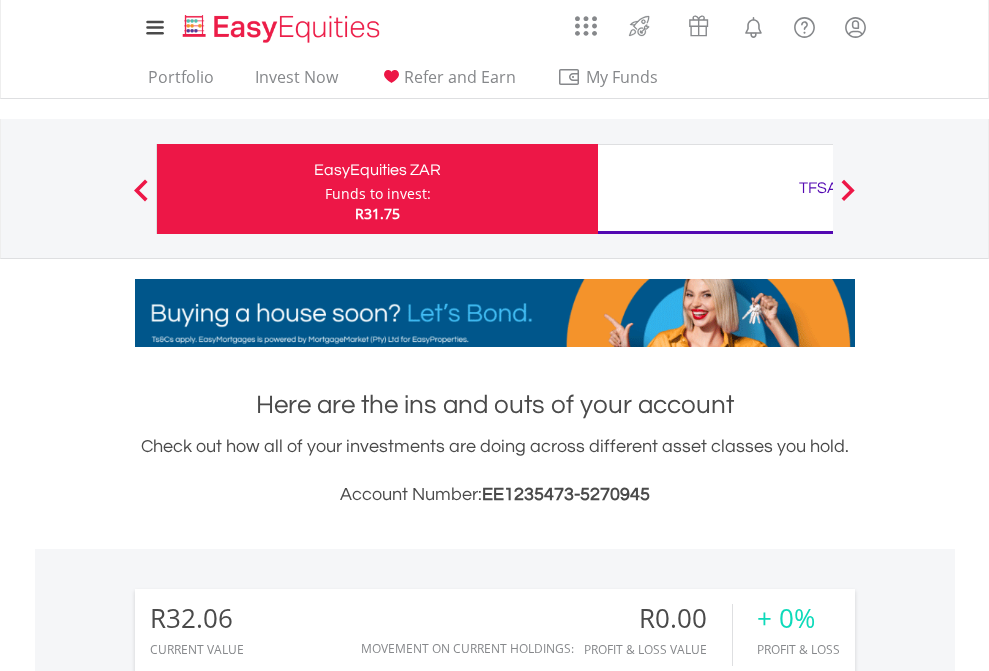 click on "Funds to invest:" at bounding box center (378, 194) 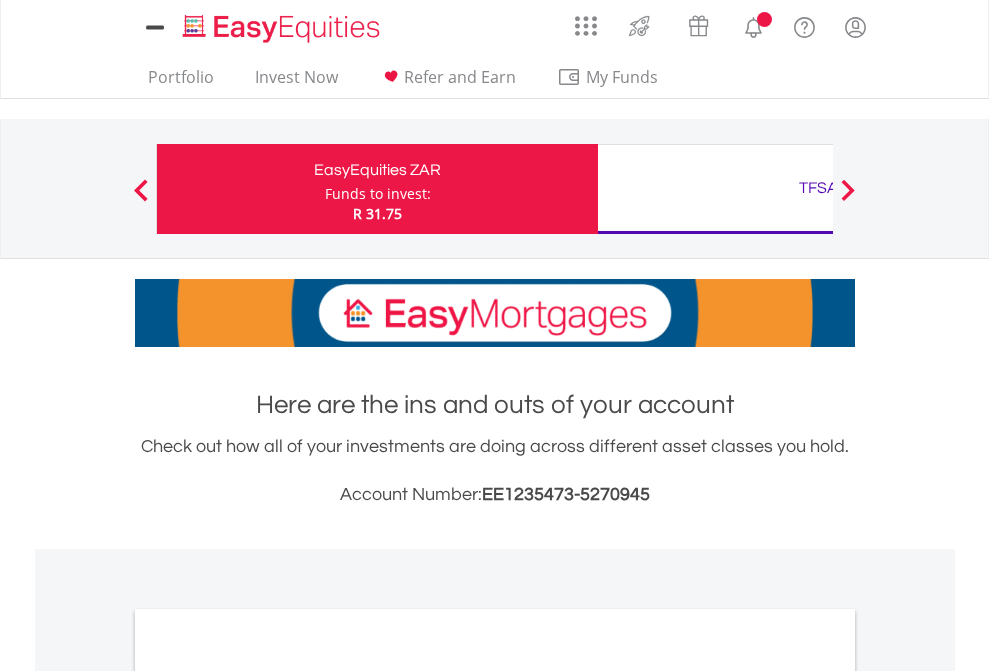 scroll, scrollTop: 0, scrollLeft: 0, axis: both 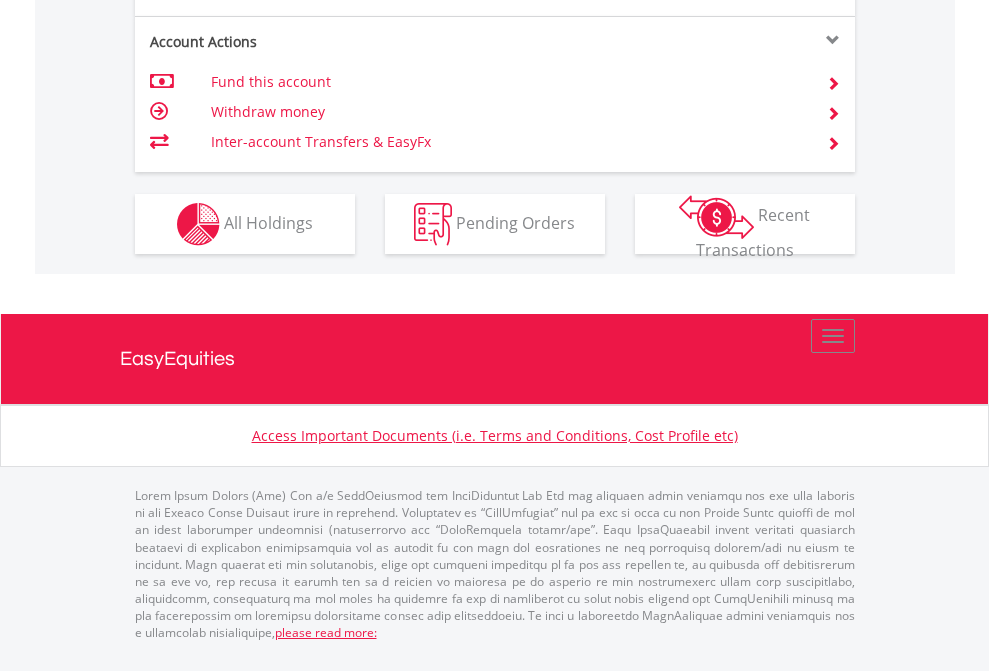 click on "Investment types" at bounding box center (706, -337) 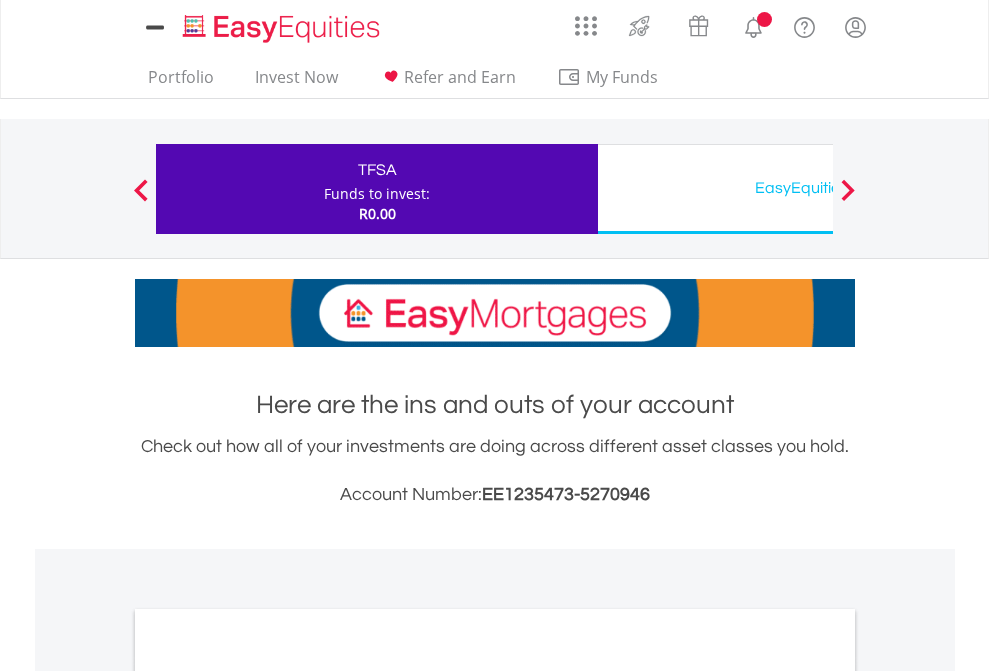 scroll, scrollTop: 0, scrollLeft: 0, axis: both 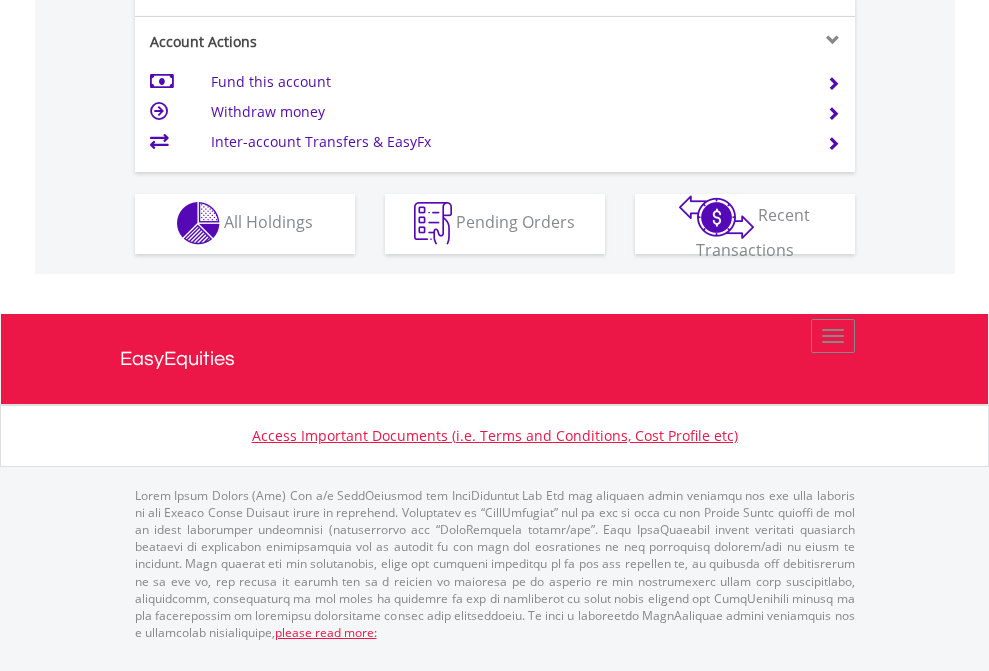 click on "Investment types" at bounding box center (706, -353) 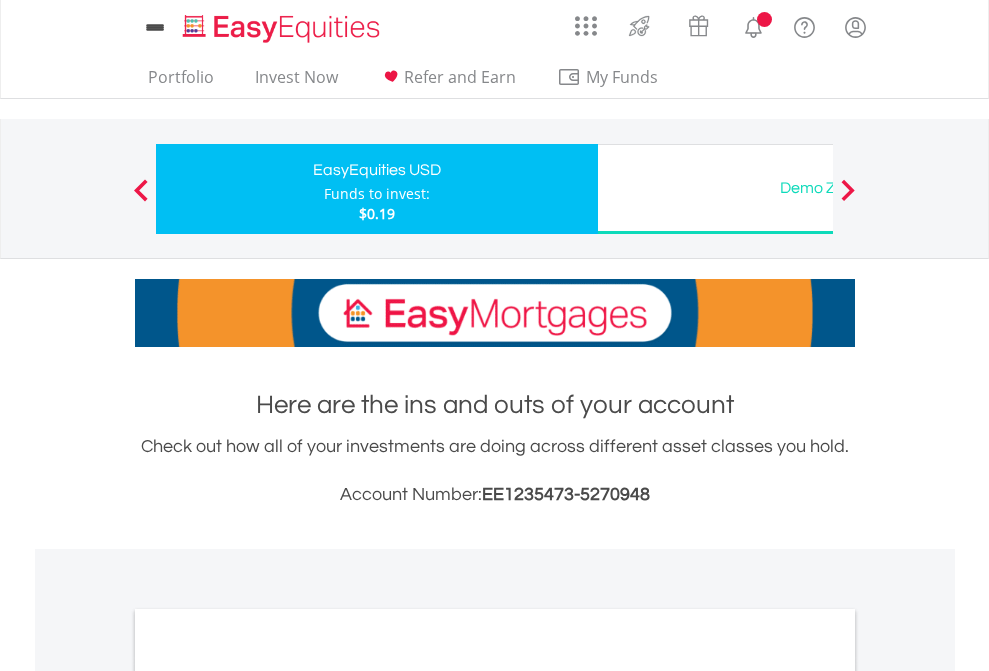 scroll, scrollTop: 0, scrollLeft: 0, axis: both 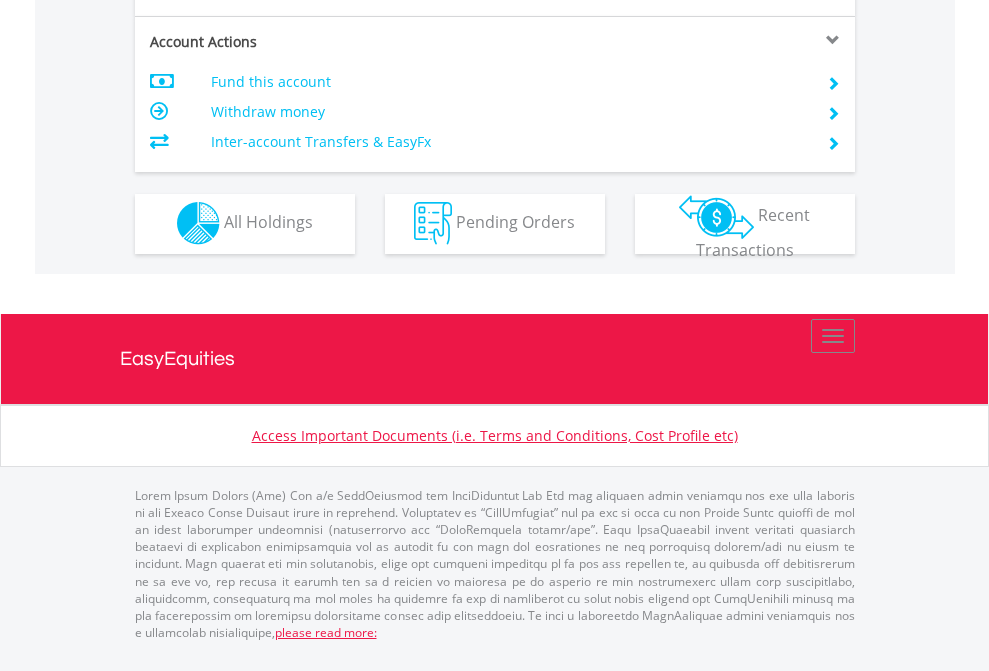 click on "Investment types" at bounding box center (706, -353) 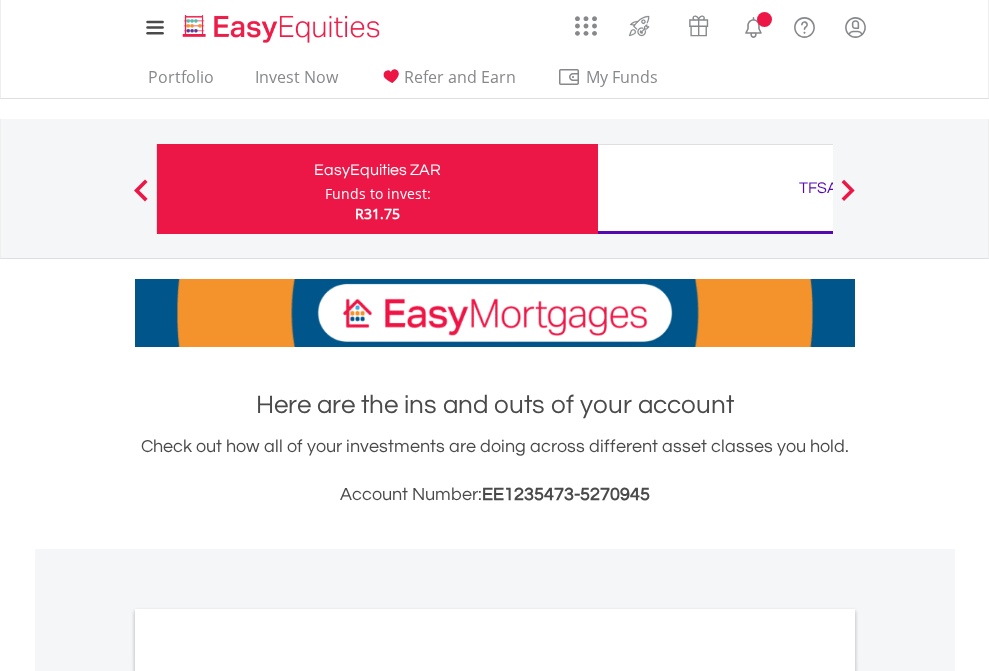 scroll, scrollTop: 0, scrollLeft: 0, axis: both 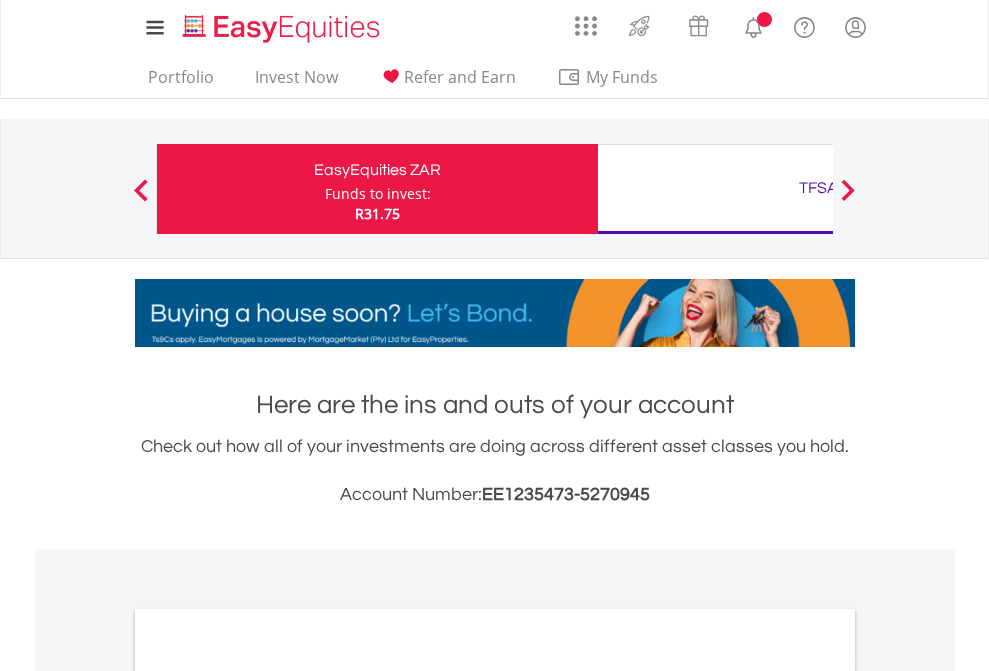click on "All Holdings" at bounding box center (268, 1096) 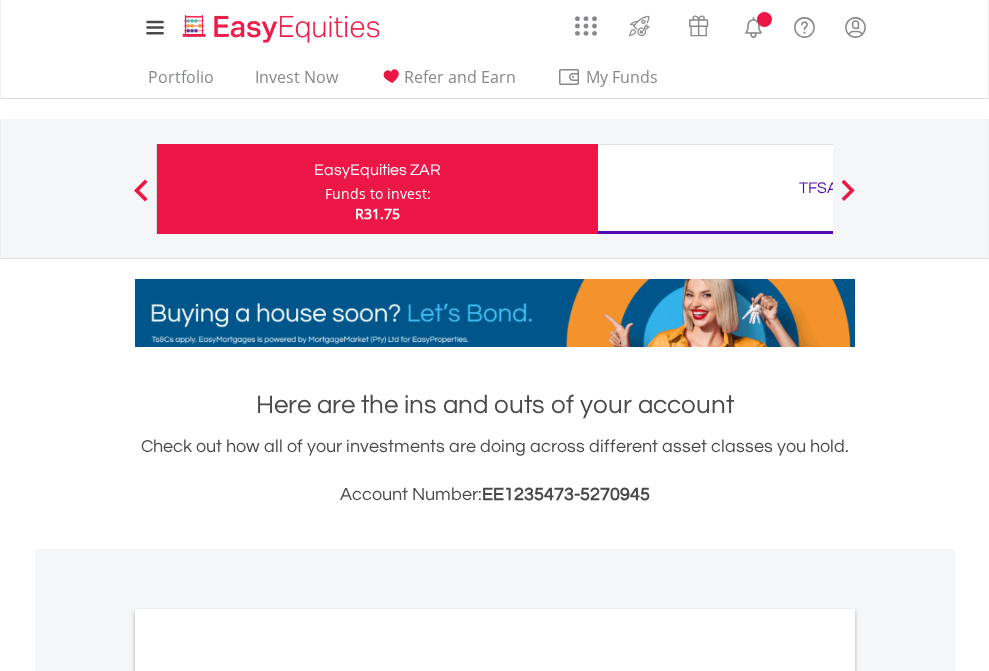scroll, scrollTop: 1202, scrollLeft: 0, axis: vertical 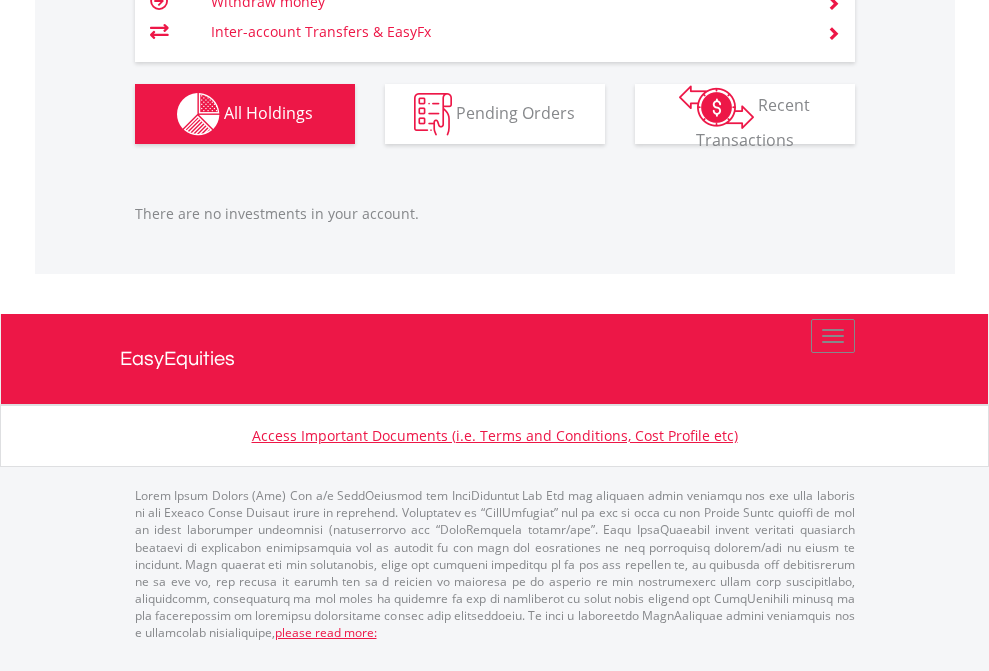 click on "TFSA" at bounding box center [818, -1206] 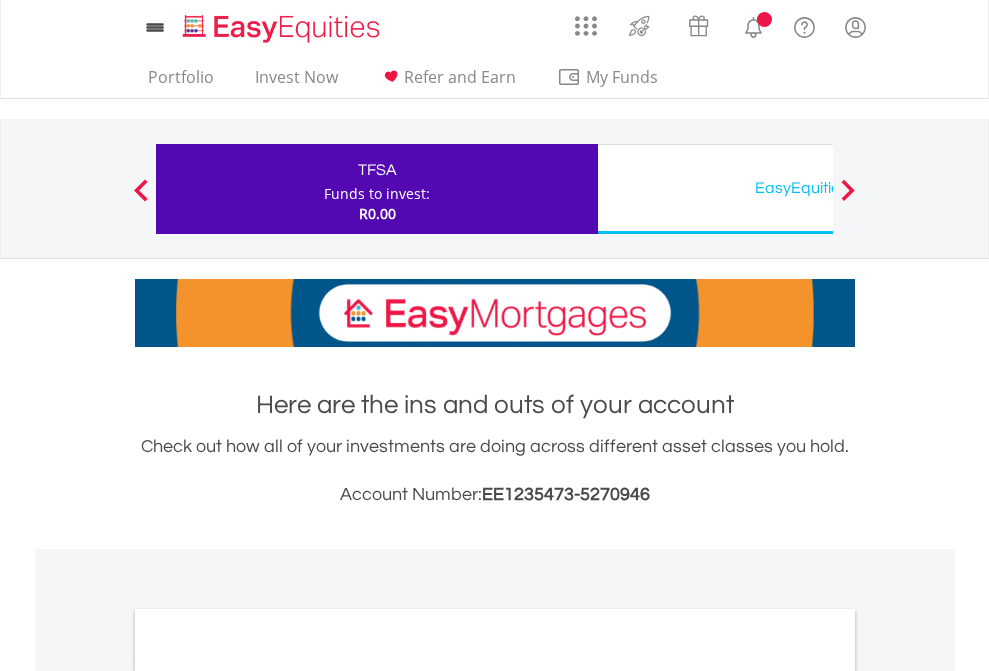 scroll, scrollTop: 0, scrollLeft: 0, axis: both 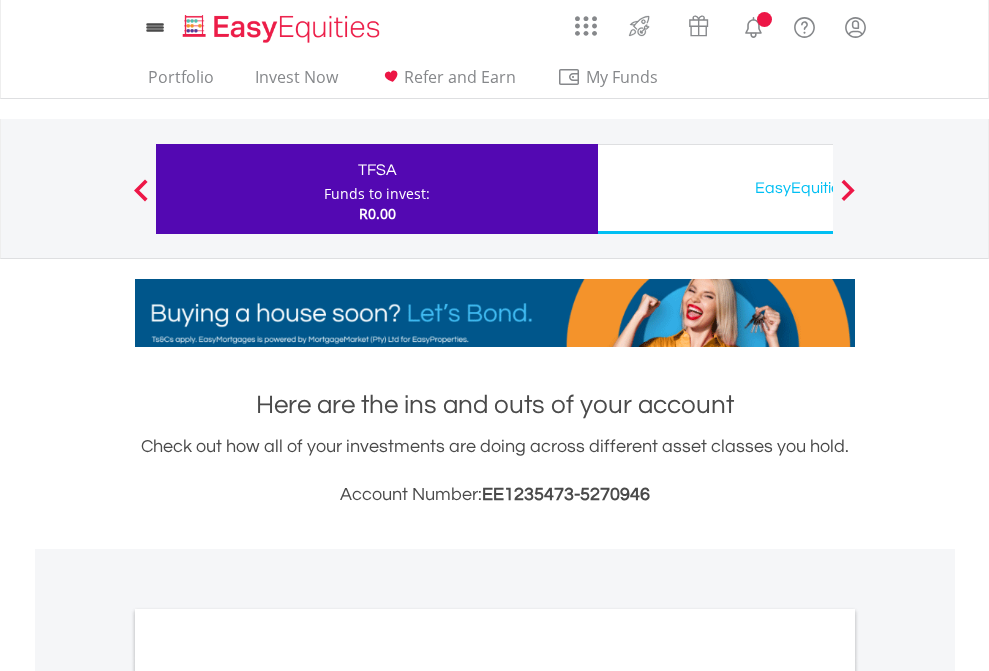 click on "All Holdings" at bounding box center (268, 1096) 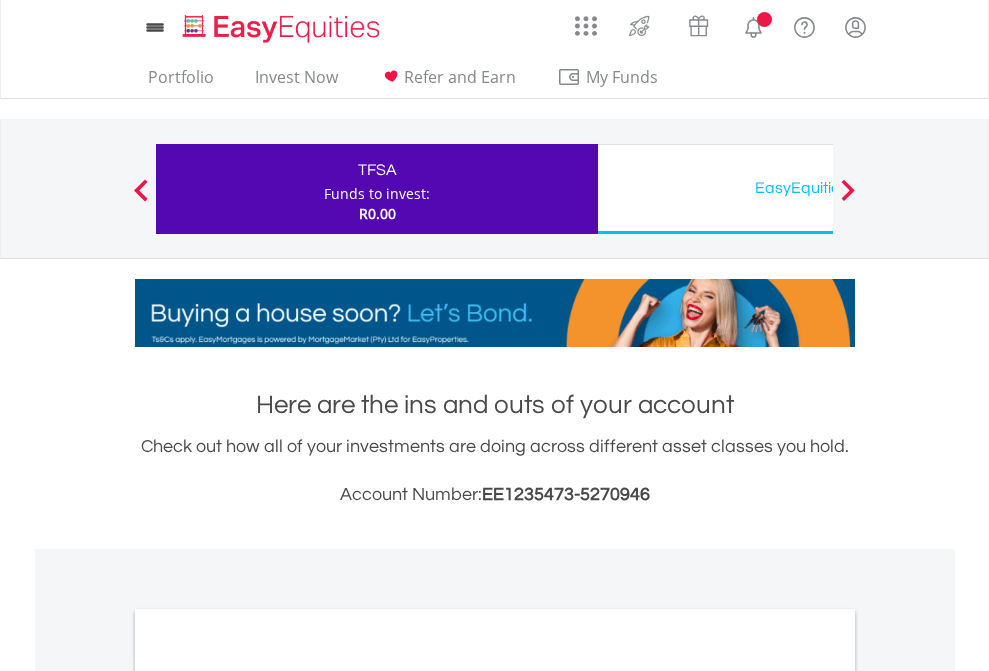 scroll, scrollTop: 1202, scrollLeft: 0, axis: vertical 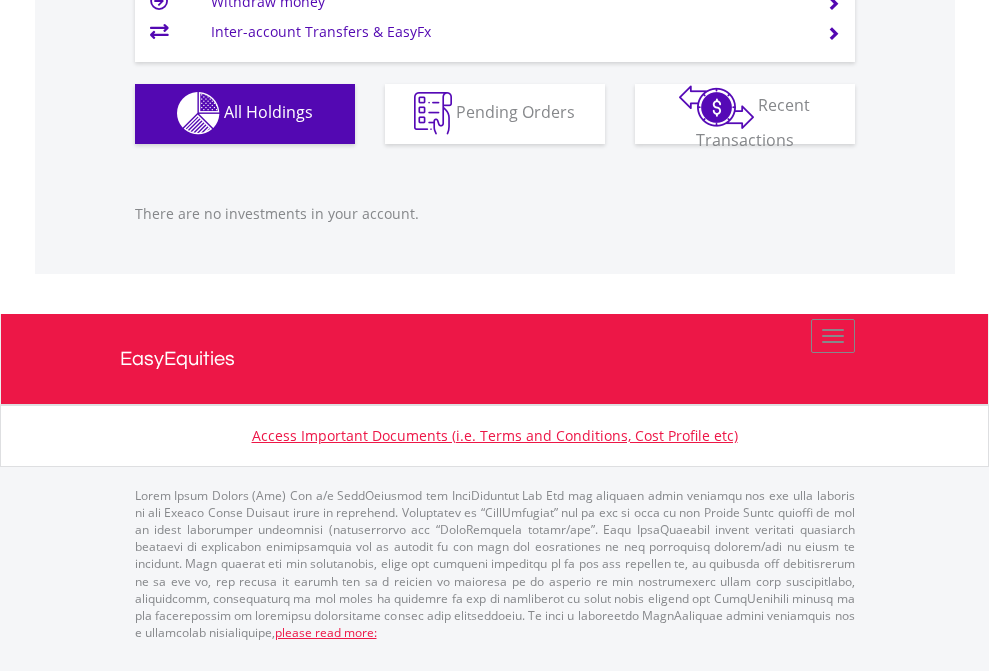 click on "EasyEquities USD" at bounding box center [818, -1142] 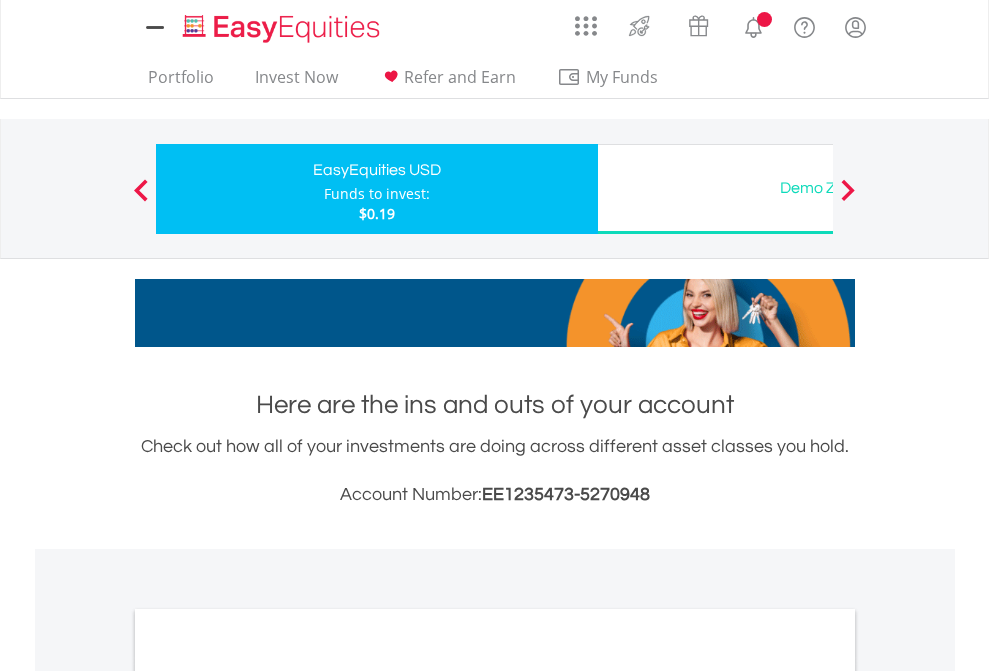 click on "All Holdings" at bounding box center [268, 1096] 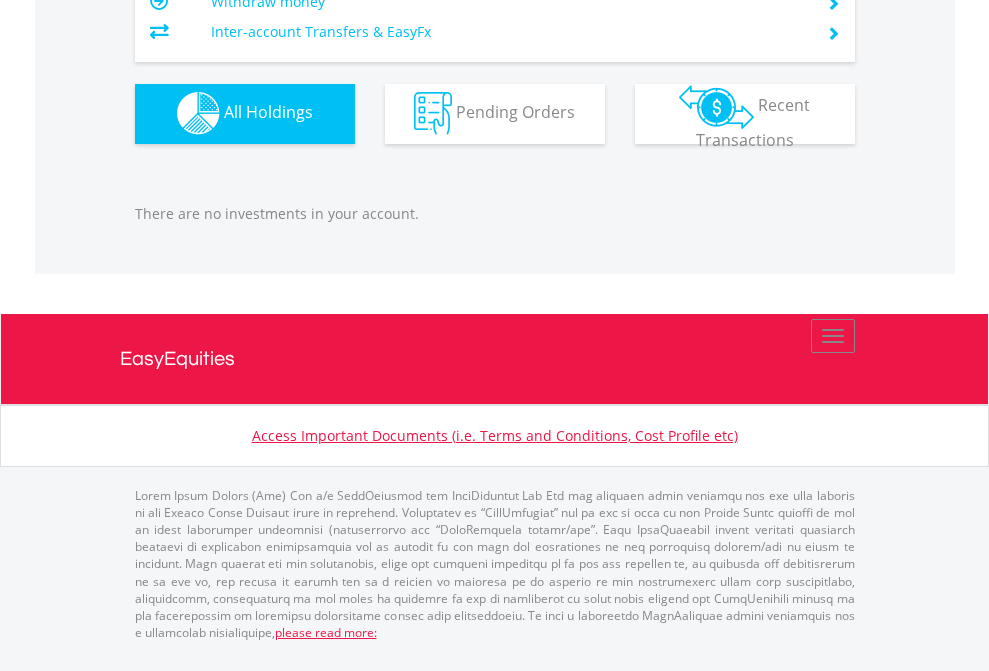 scroll, scrollTop: 1980, scrollLeft: 0, axis: vertical 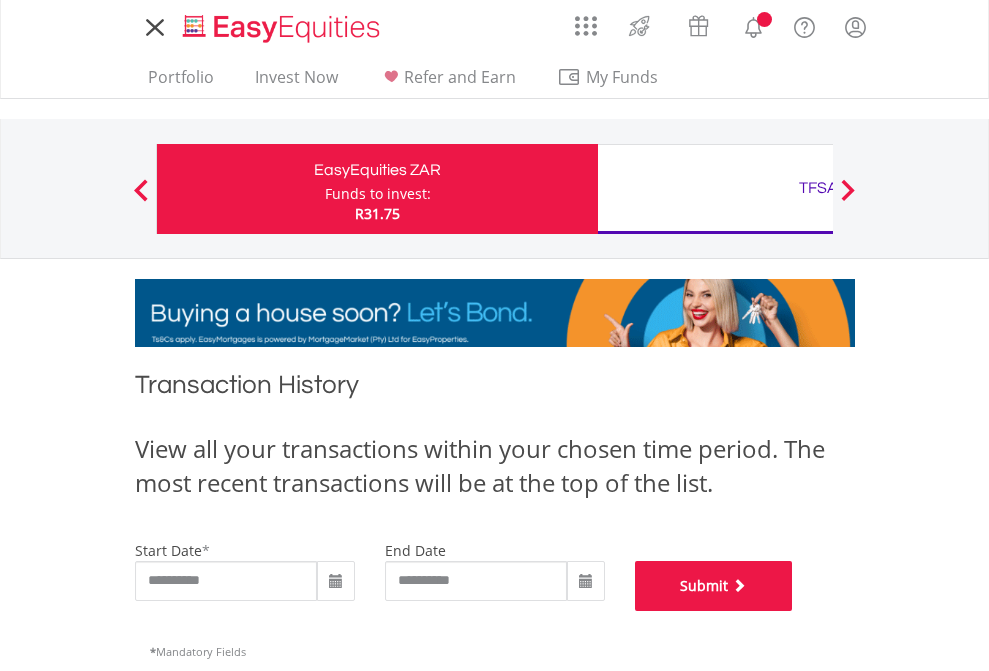 click on "Submit" at bounding box center (714, 586) 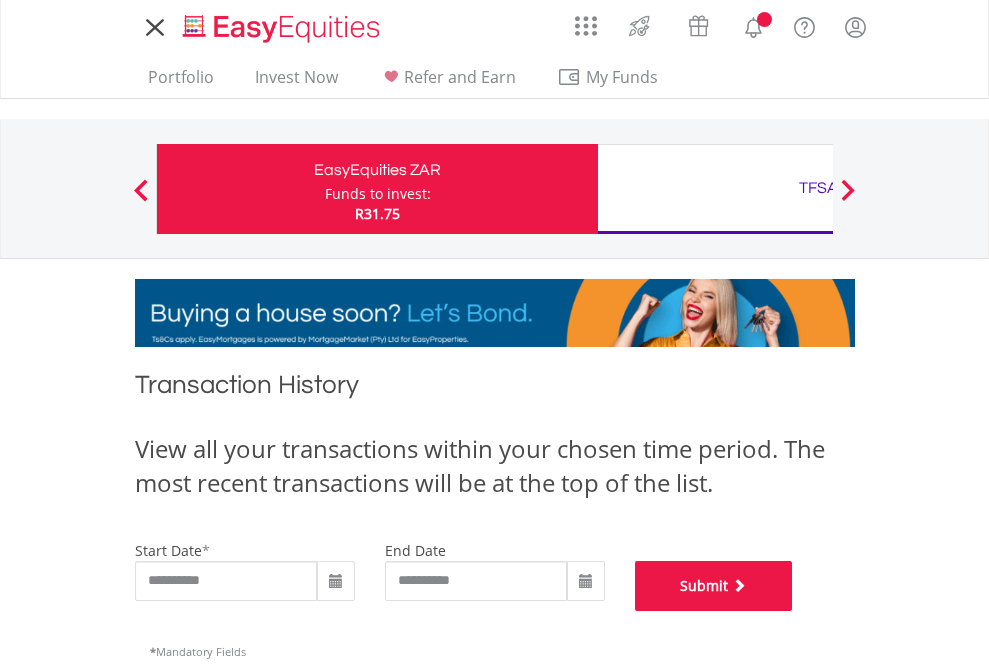 scroll, scrollTop: 811, scrollLeft: 0, axis: vertical 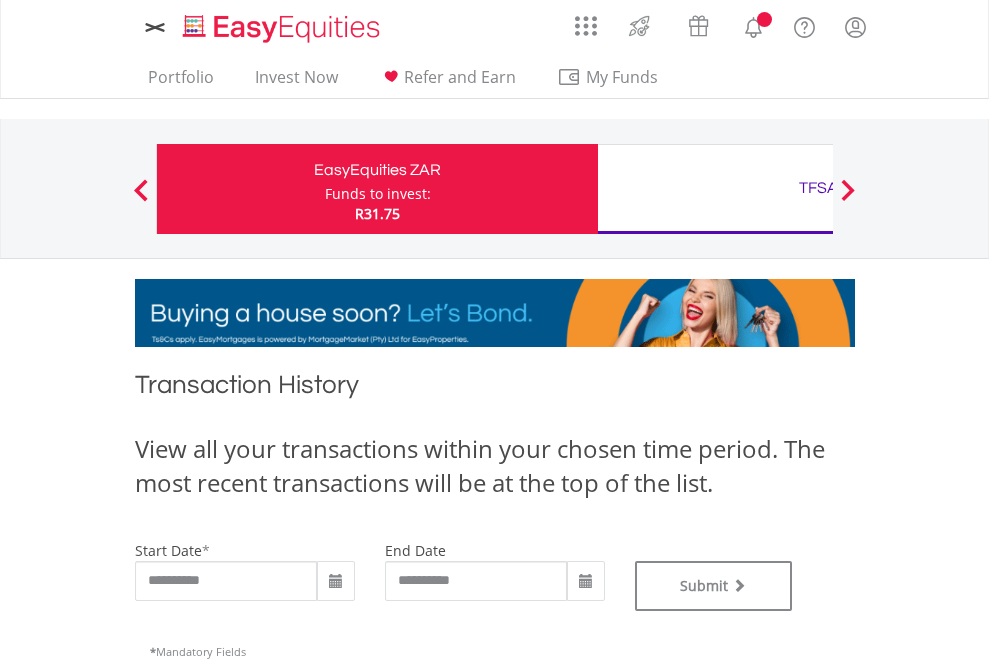 click on "TFSA" at bounding box center (818, 188) 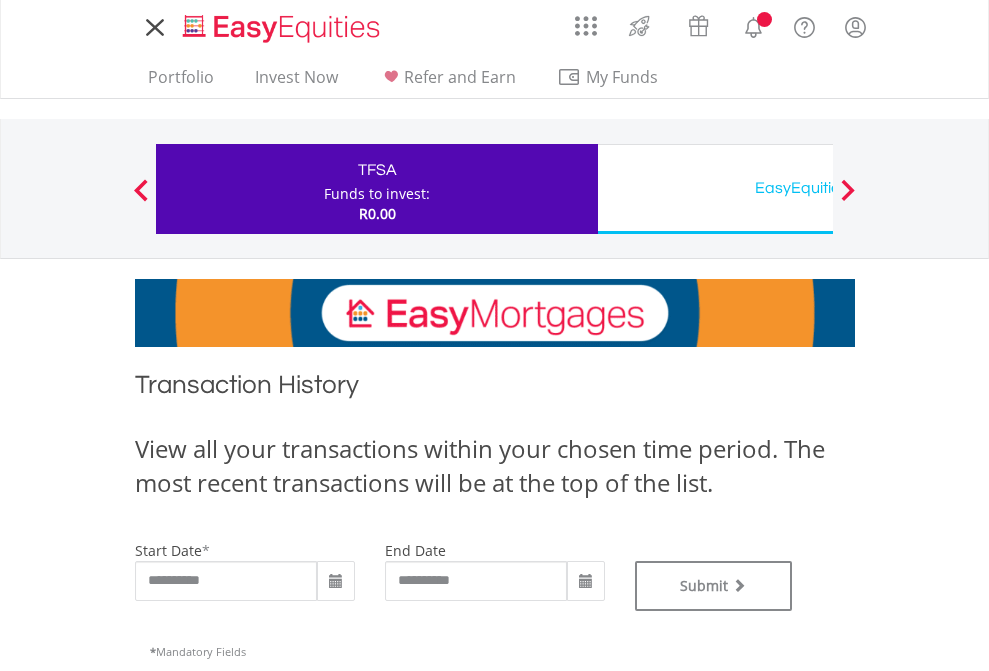 scroll, scrollTop: 0, scrollLeft: 0, axis: both 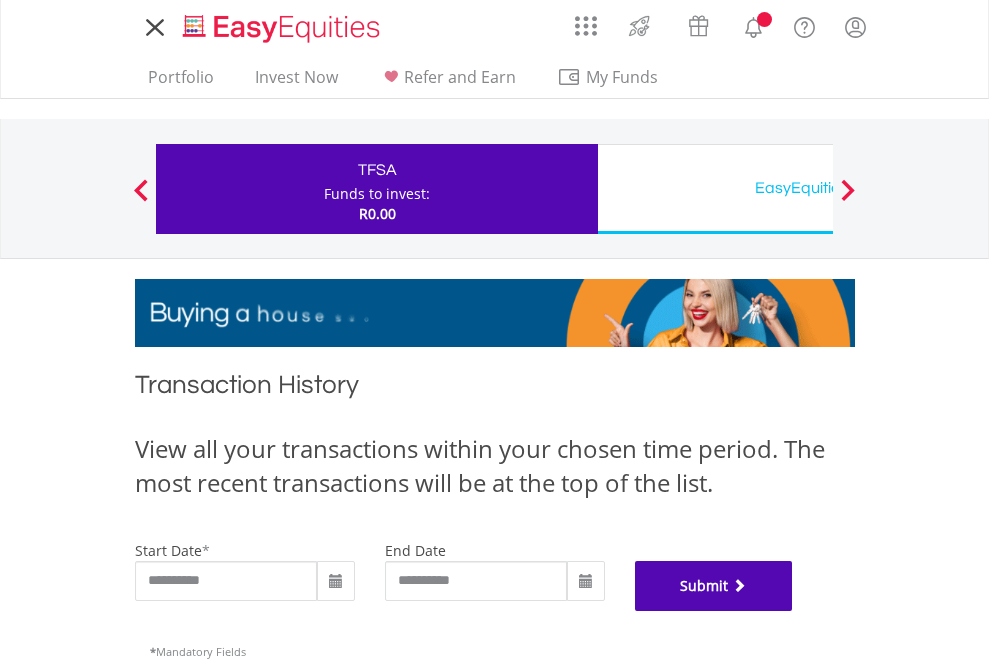 click on "Submit" at bounding box center [714, 586] 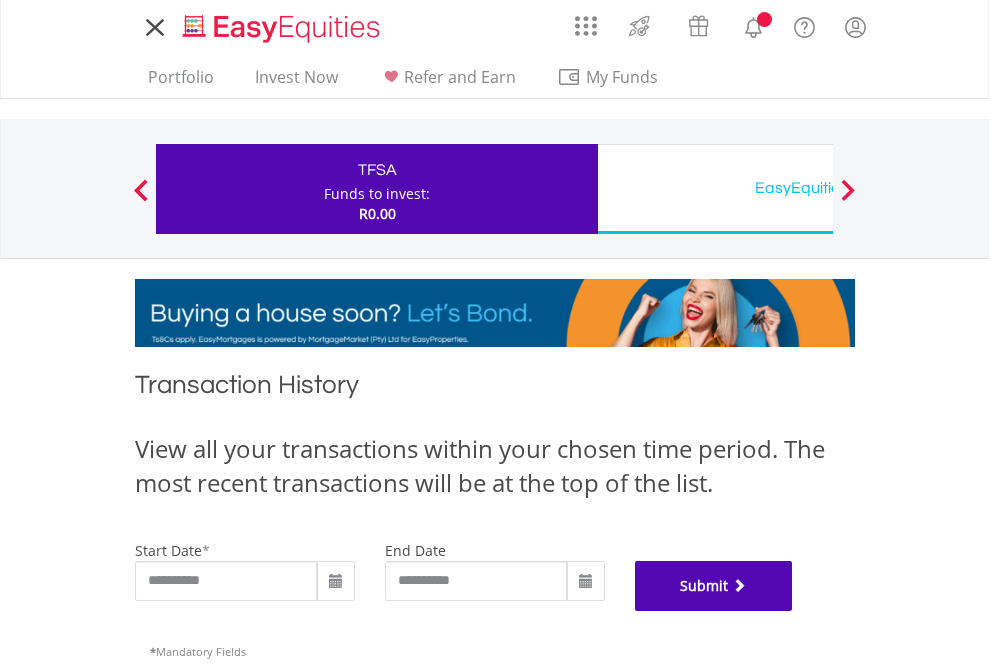 scroll, scrollTop: 811, scrollLeft: 0, axis: vertical 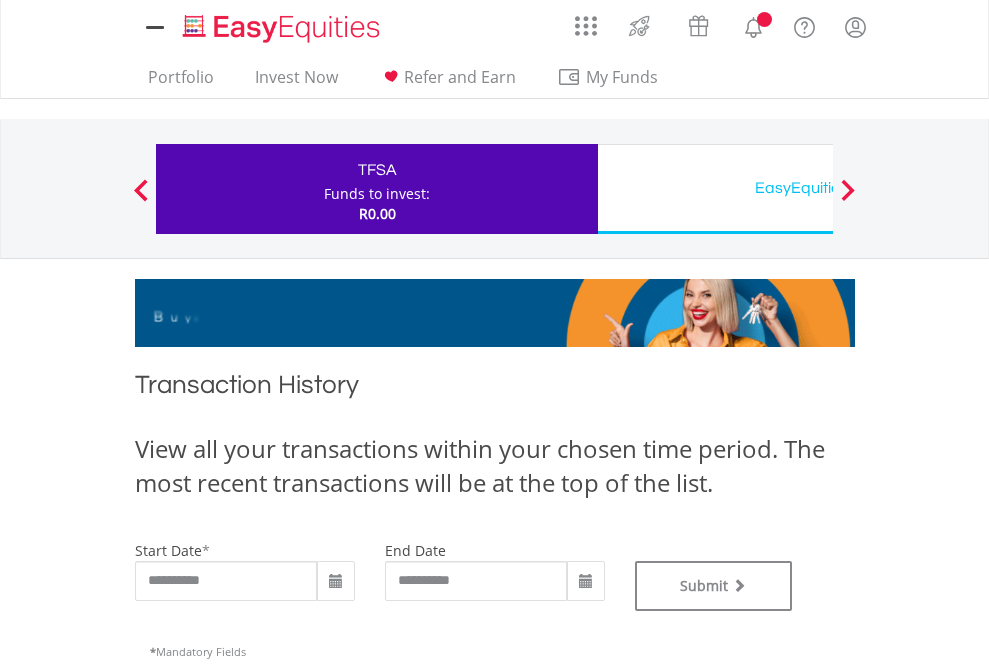 click on "EasyEquities USD" at bounding box center [818, 188] 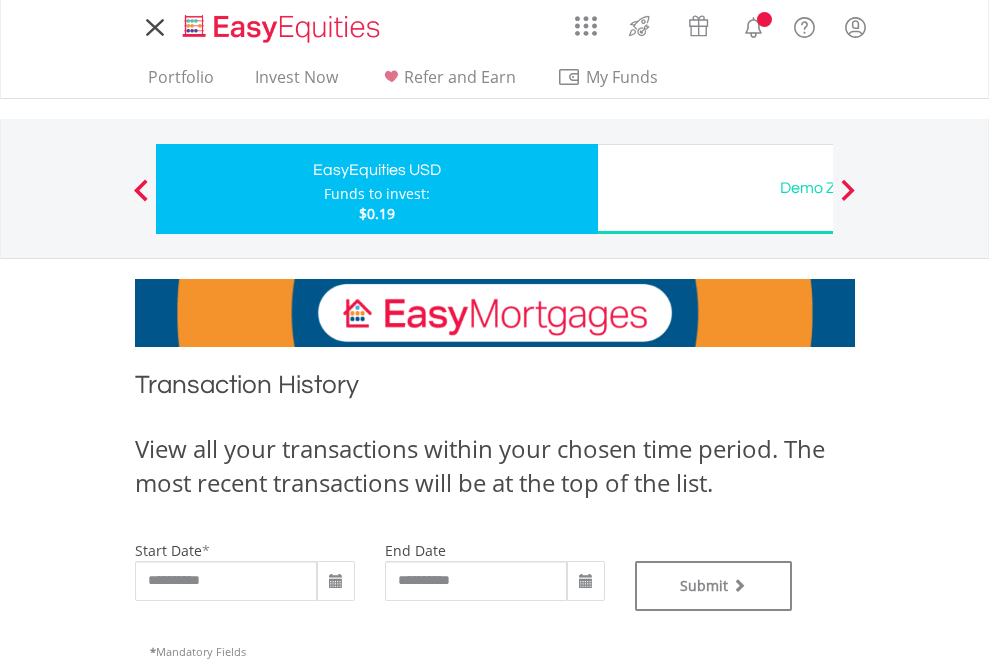 scroll, scrollTop: 0, scrollLeft: 0, axis: both 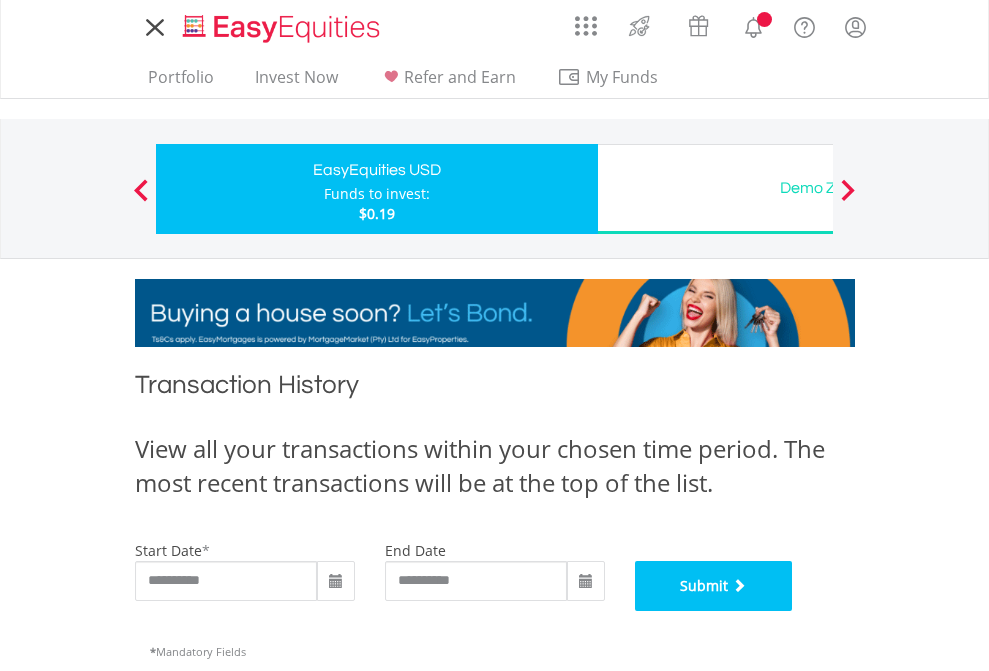 click on "Submit" at bounding box center (714, 586) 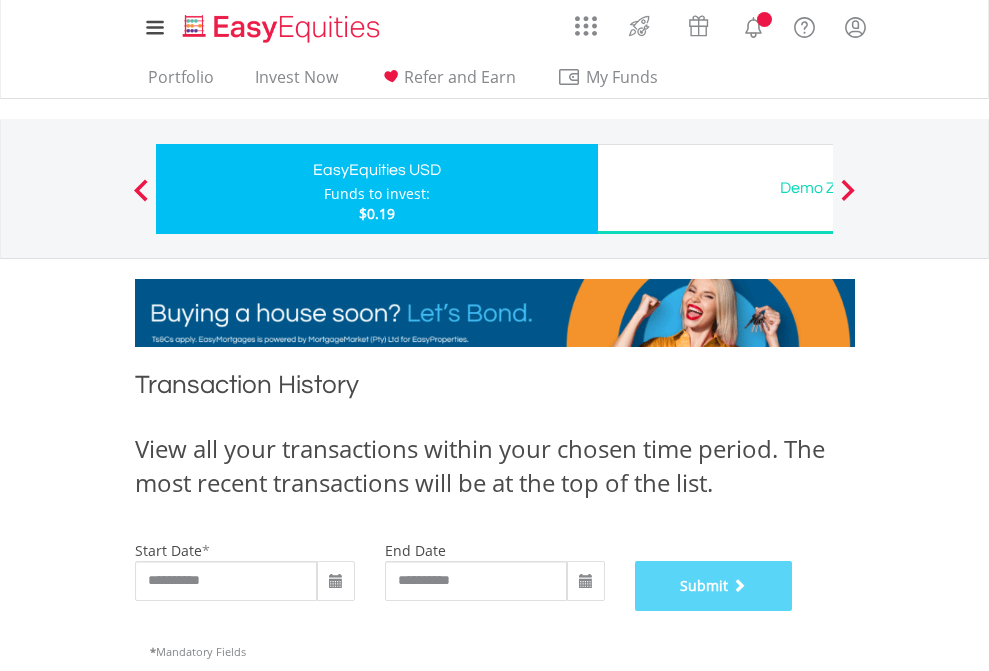 scroll, scrollTop: 811, scrollLeft: 0, axis: vertical 